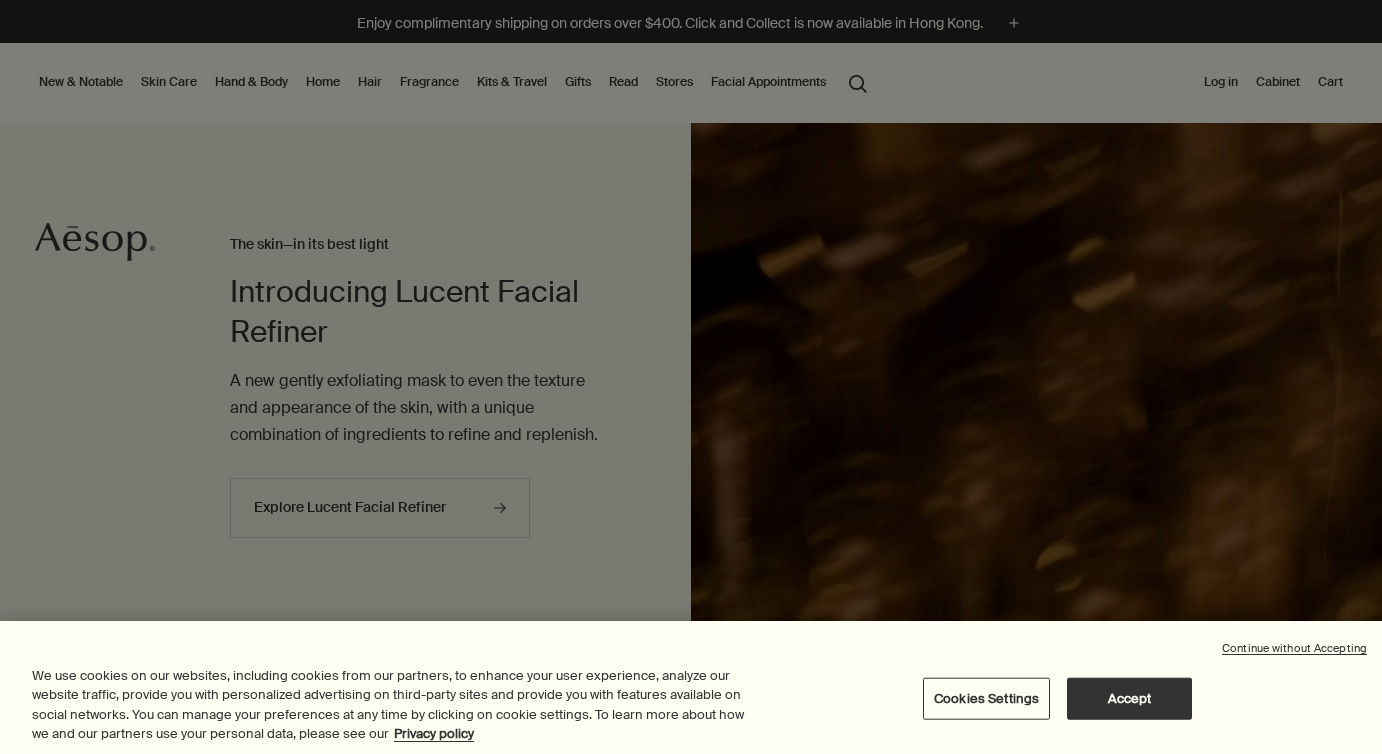 scroll, scrollTop: 0, scrollLeft: 0, axis: both 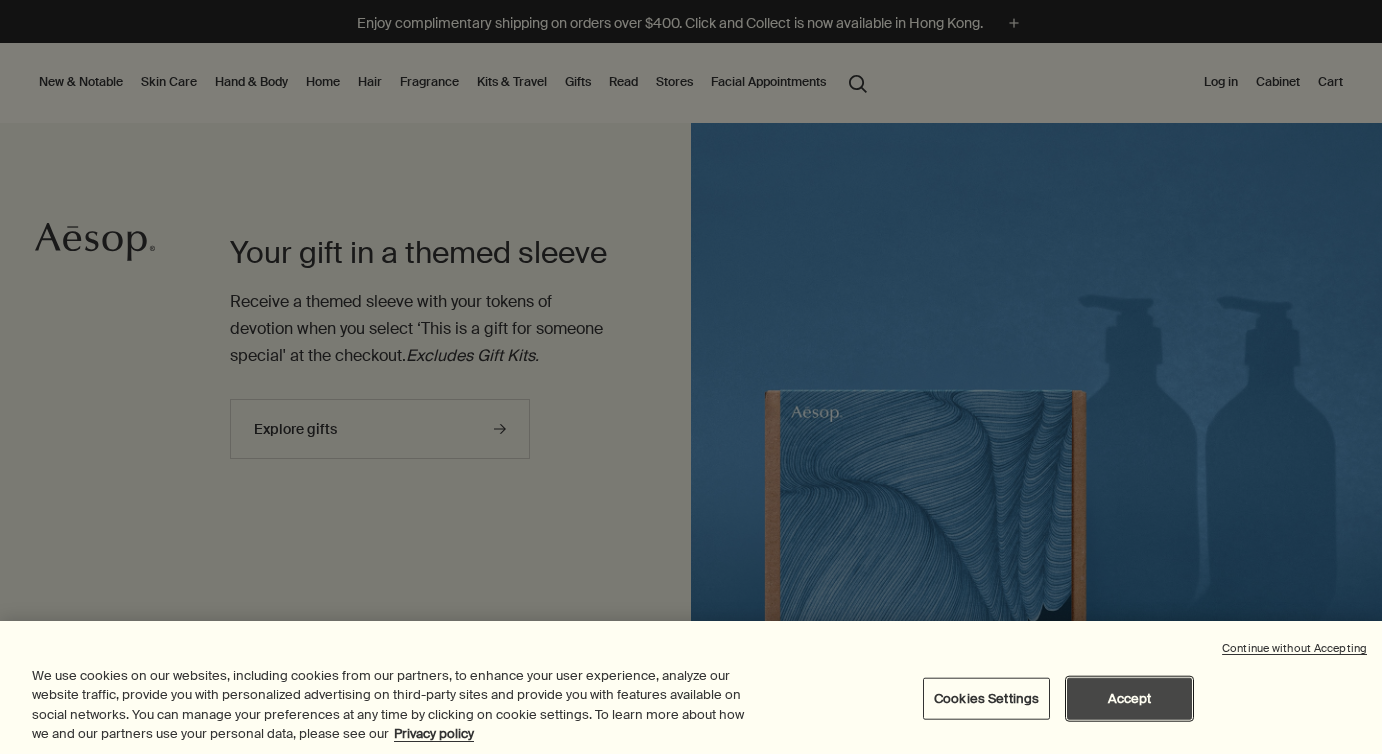 click on "Accept" at bounding box center [1129, 699] 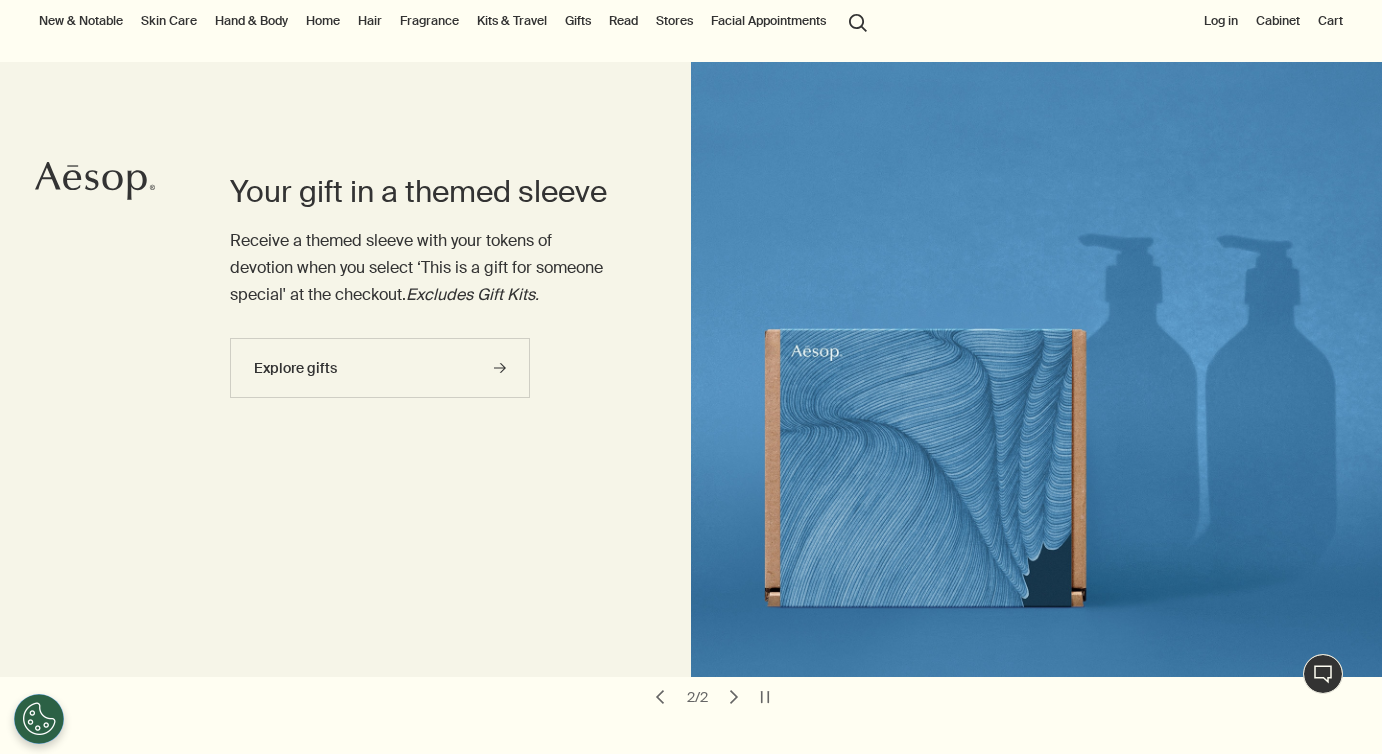 scroll, scrollTop: 0, scrollLeft: 0, axis: both 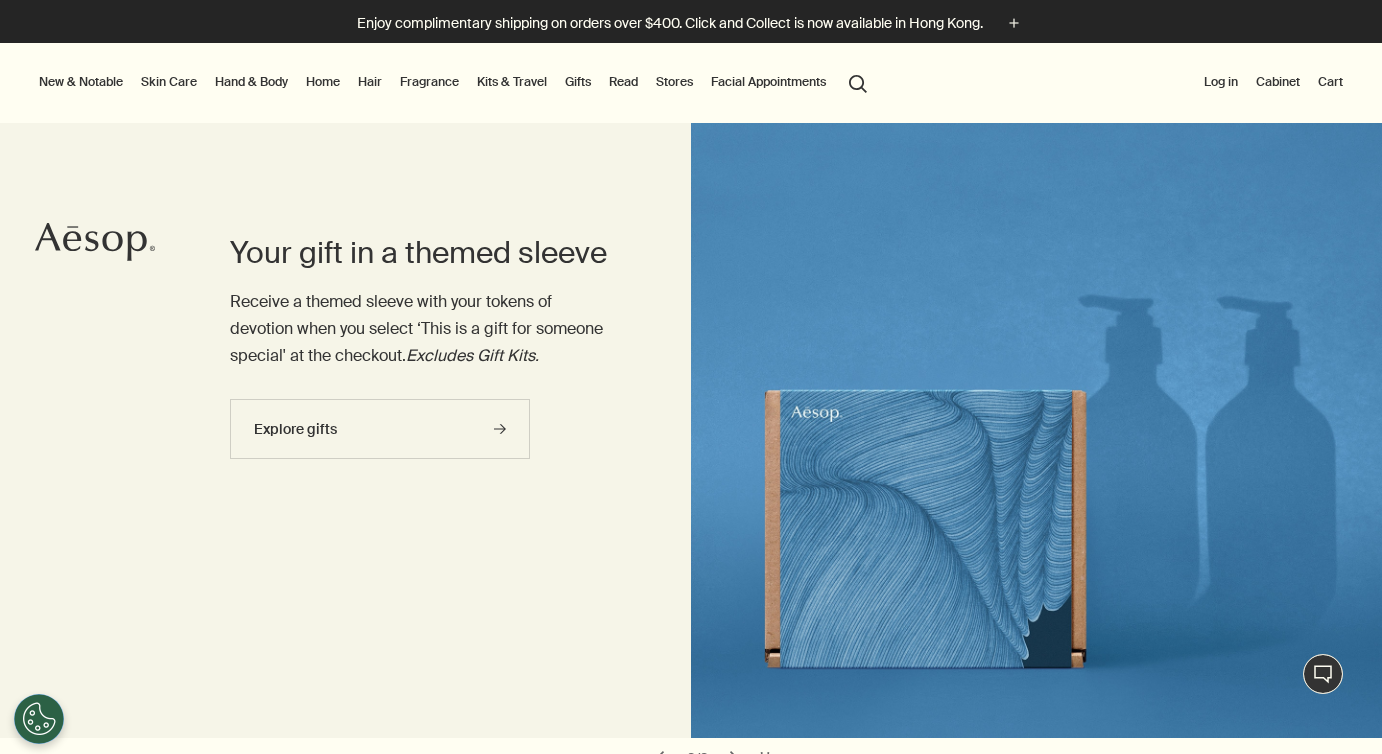 click on "Fragrance" at bounding box center (429, 82) 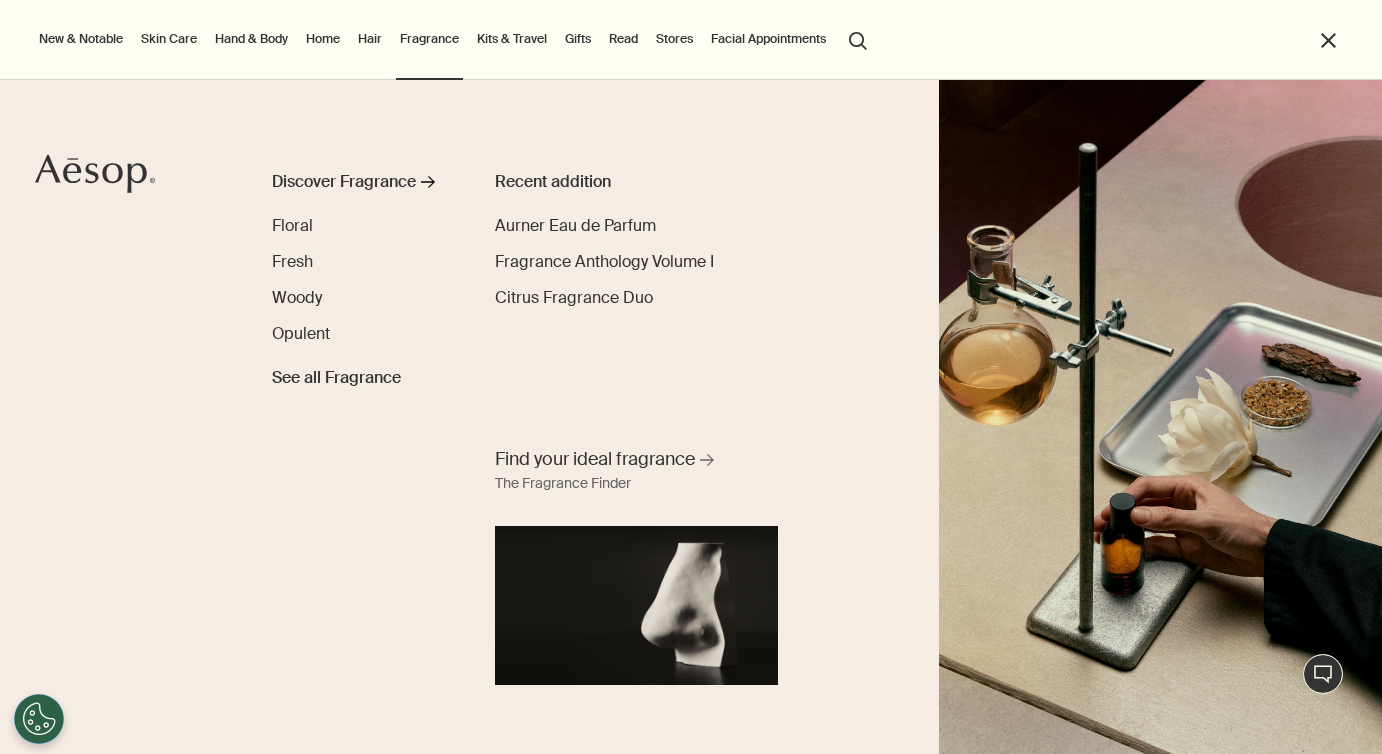 scroll, scrollTop: 0, scrollLeft: 0, axis: both 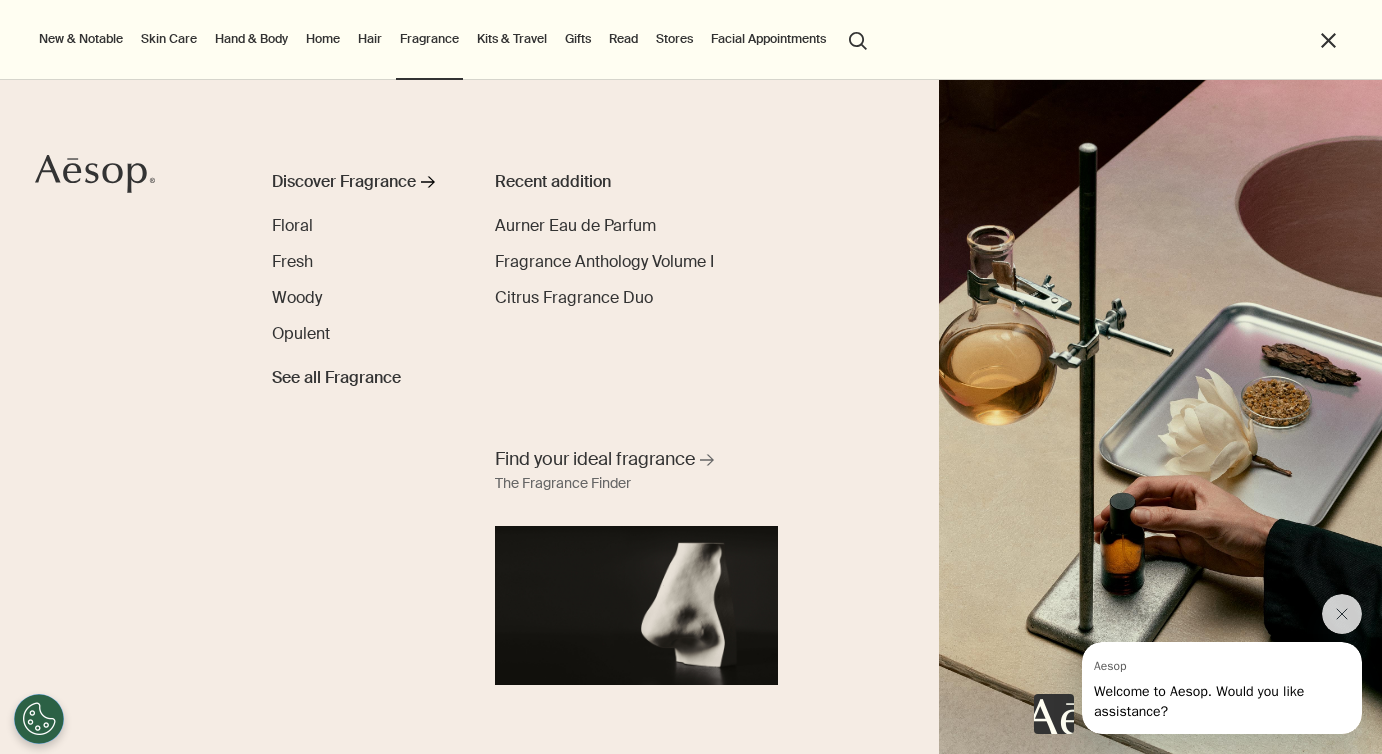click on "Hand & Body" at bounding box center (251, 39) 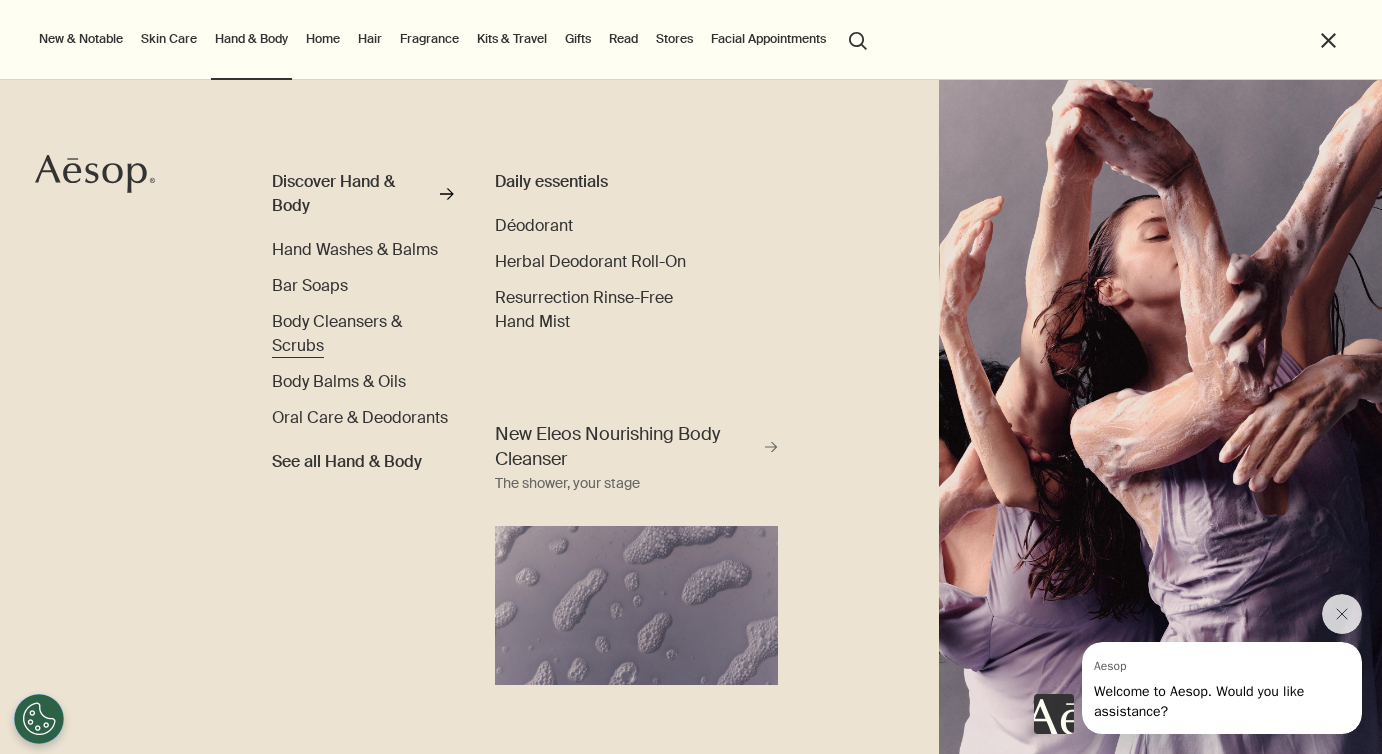 click on "Body Cleansers & Scrubs" at bounding box center [337, 333] 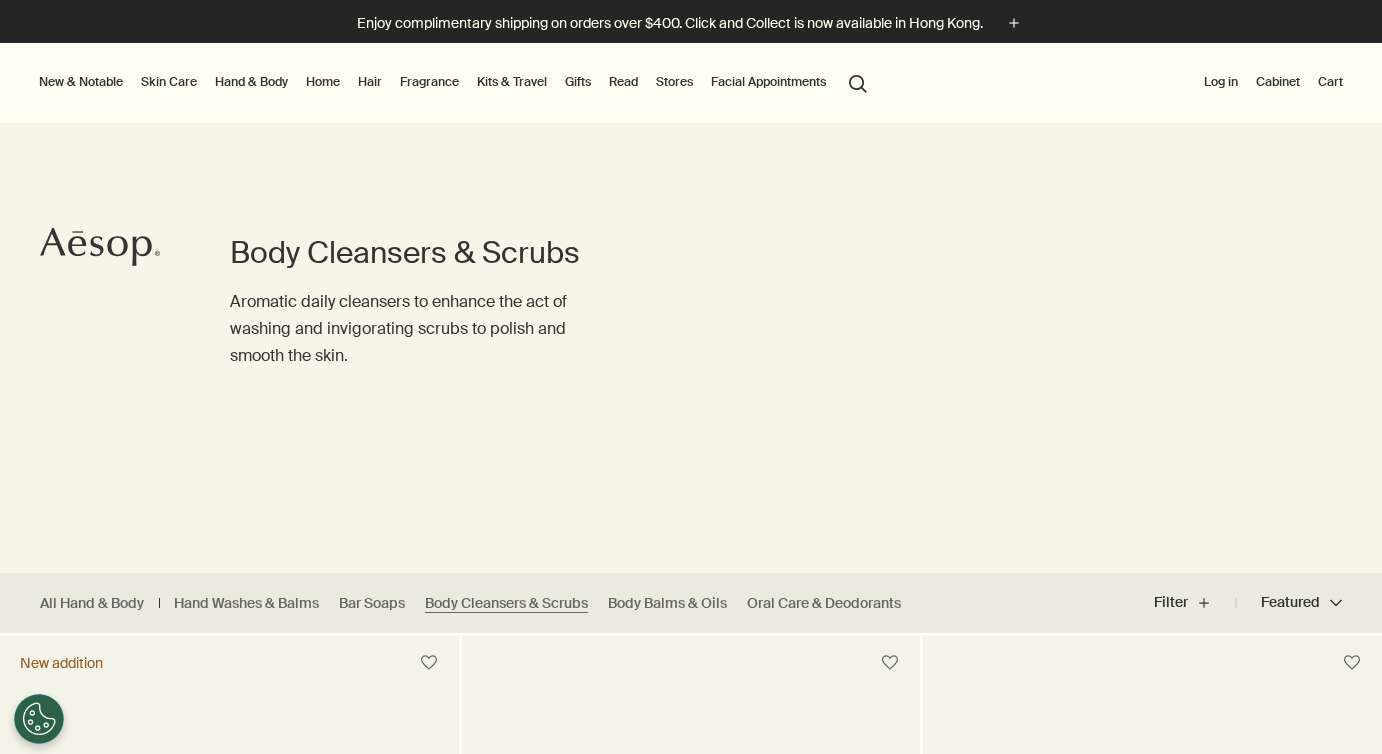 scroll, scrollTop: 0, scrollLeft: 0, axis: both 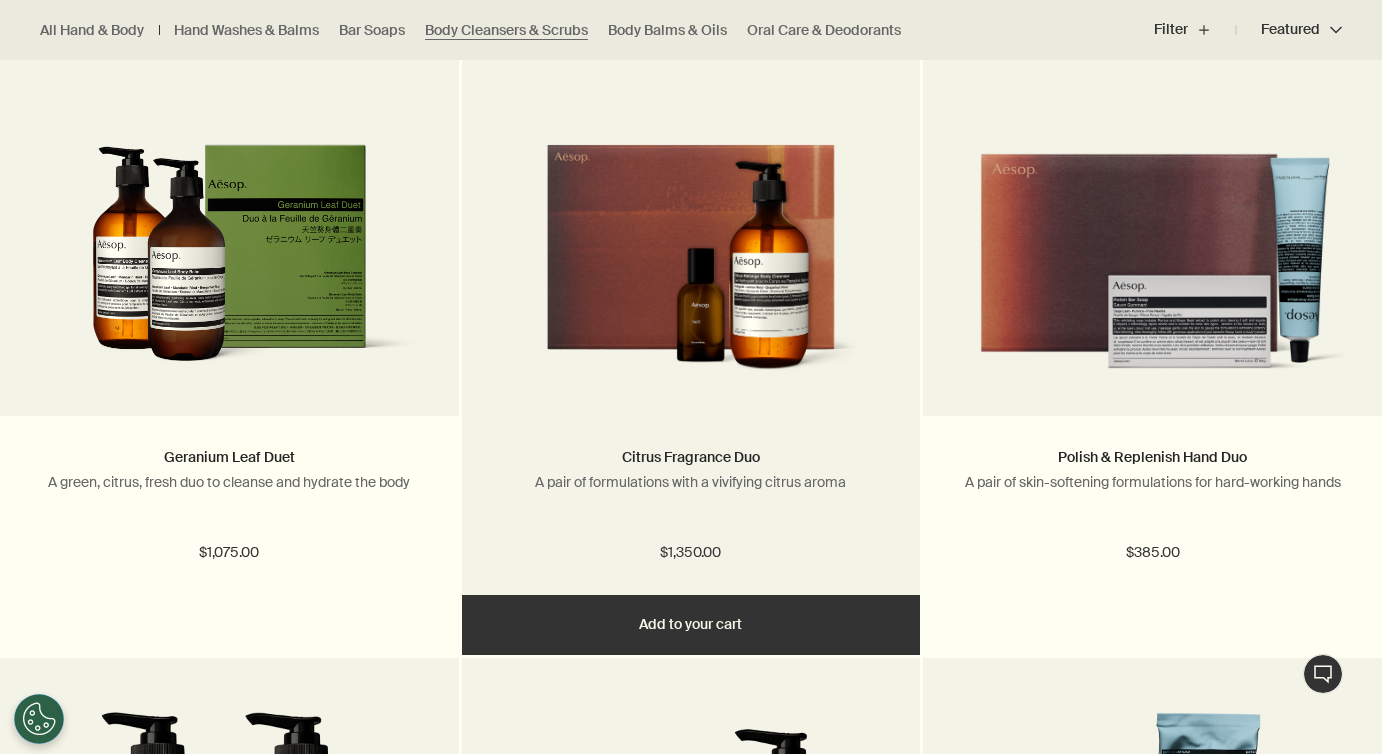 click at bounding box center [691, 265] 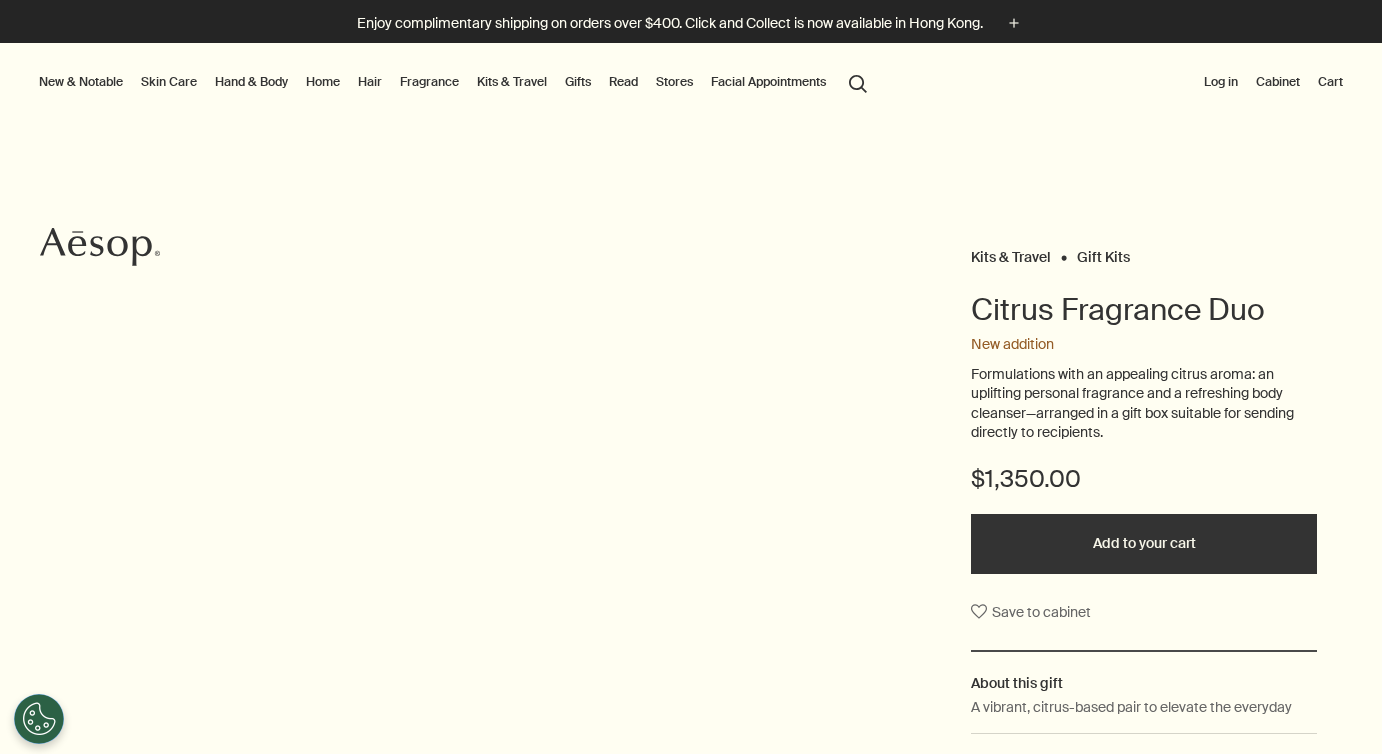 scroll, scrollTop: 0, scrollLeft: 0, axis: both 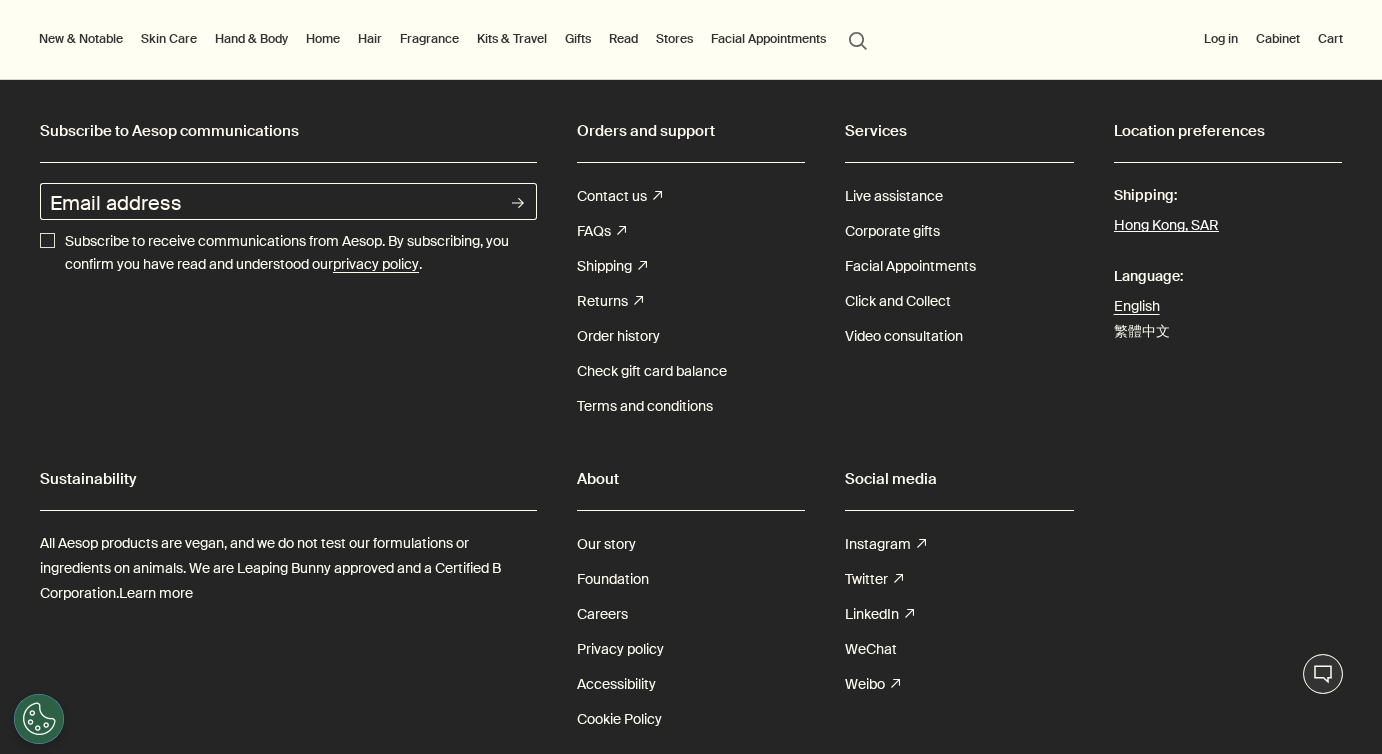 click on "Hong Kong, SAR" at bounding box center [1166, 226] 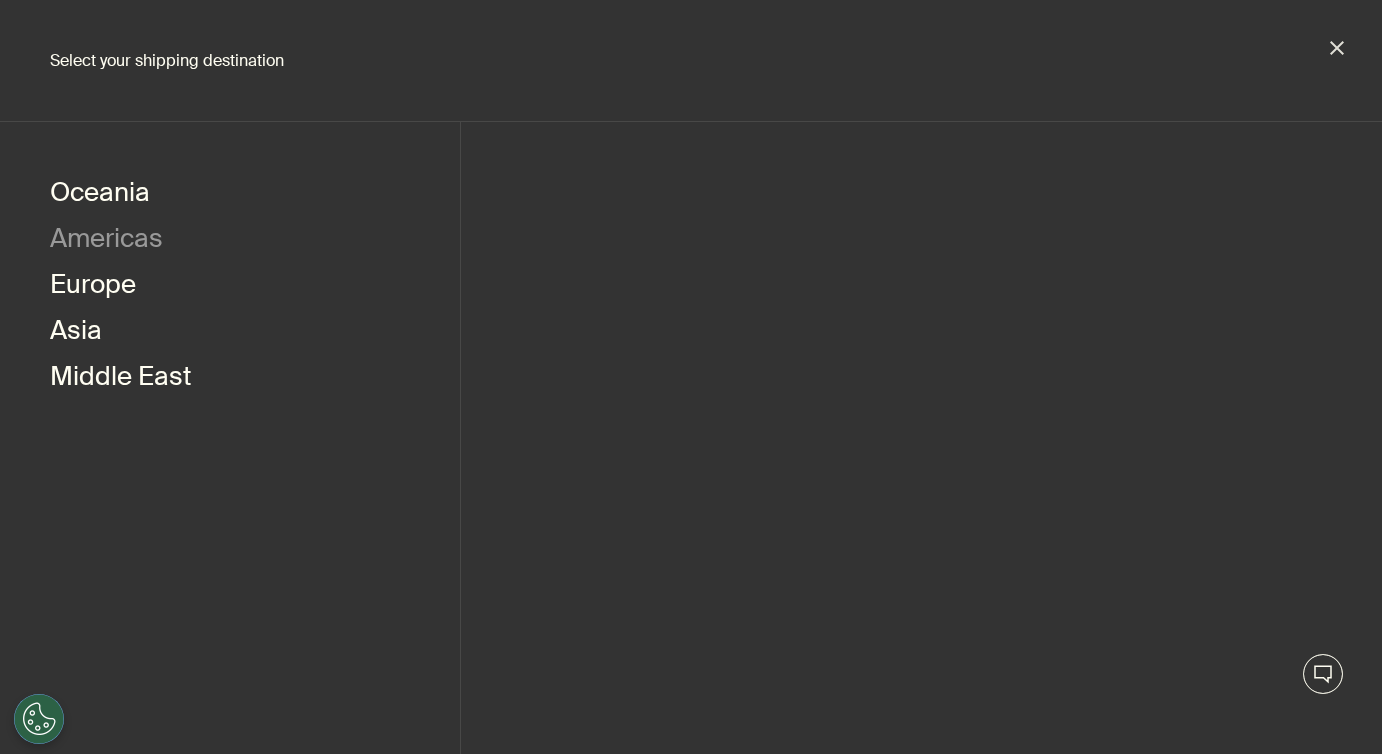 click on "Americas" at bounding box center [106, 241] 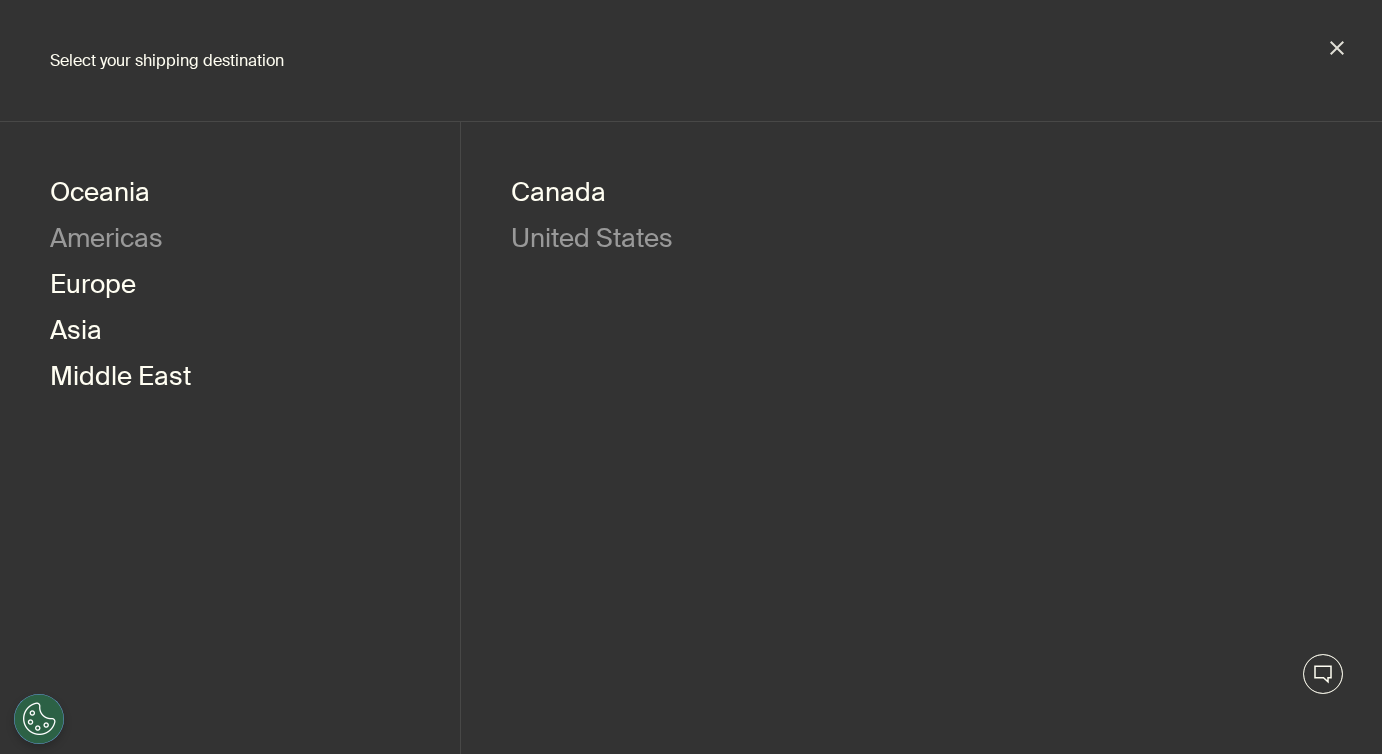 click on "United States" at bounding box center [592, 241] 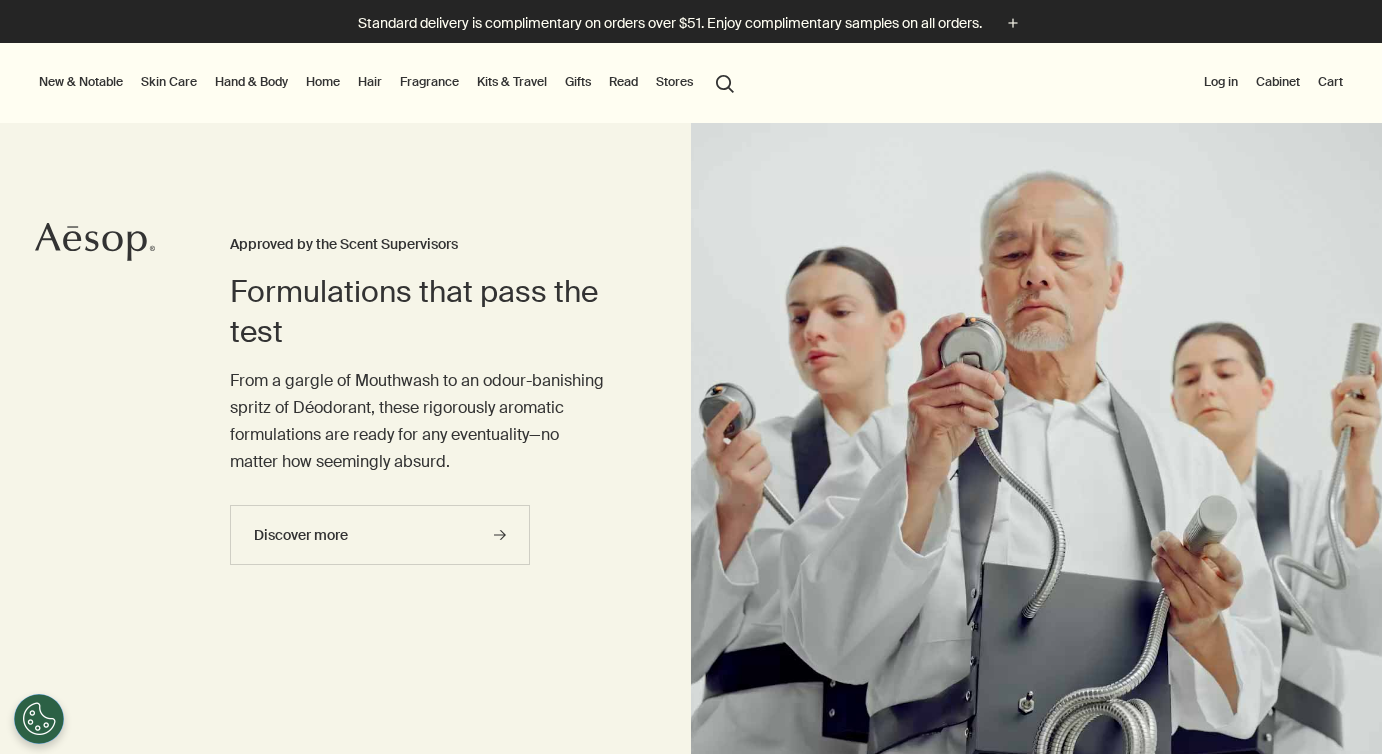 scroll, scrollTop: 0, scrollLeft: 0, axis: both 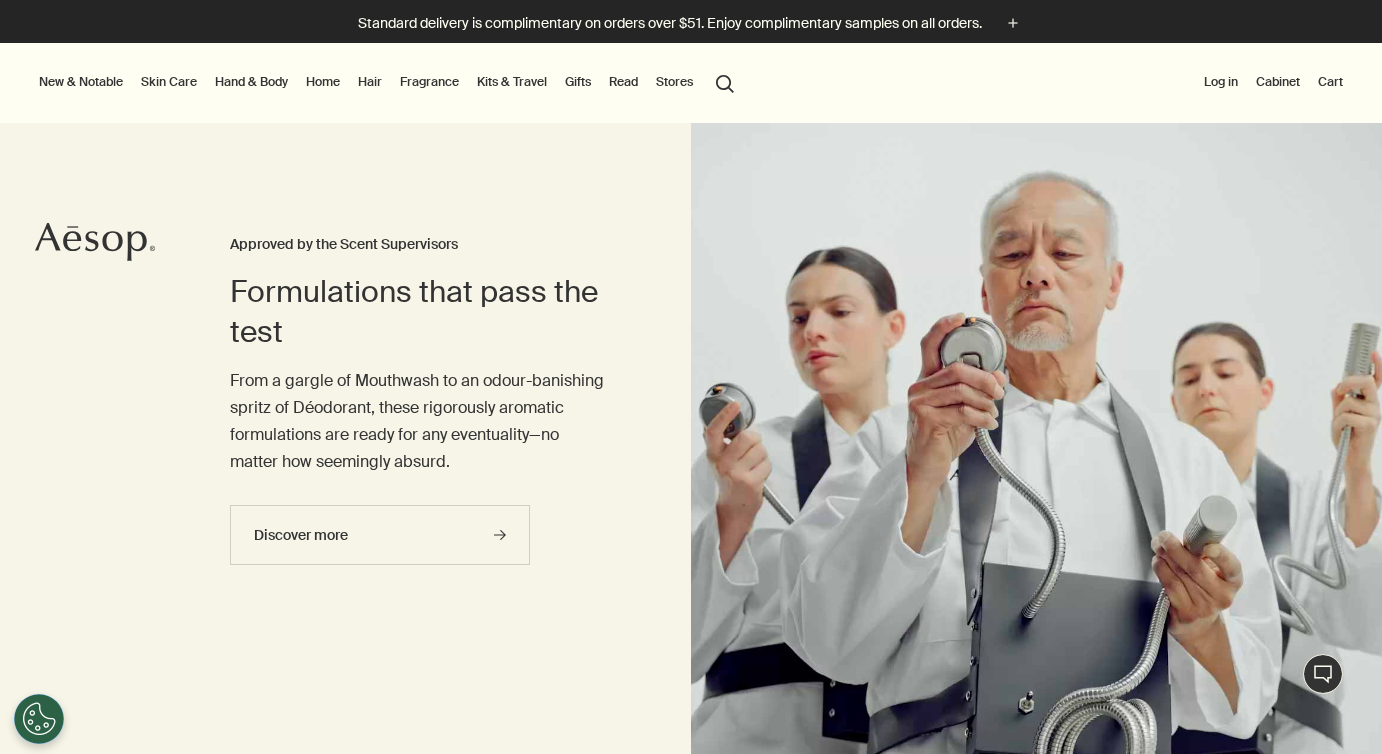 click on "Hand & Body" at bounding box center [251, 82] 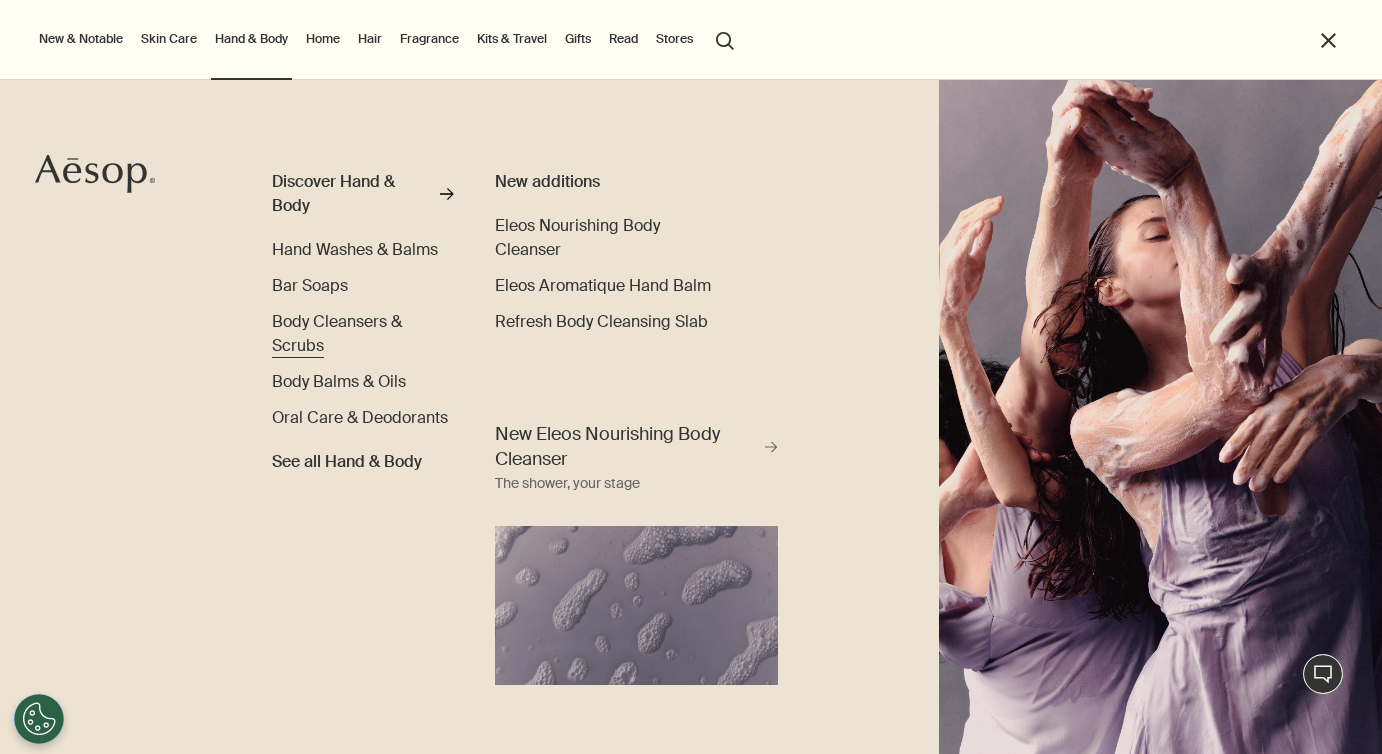 click on "Body Cleansers & Scrubs" at bounding box center (363, 334) 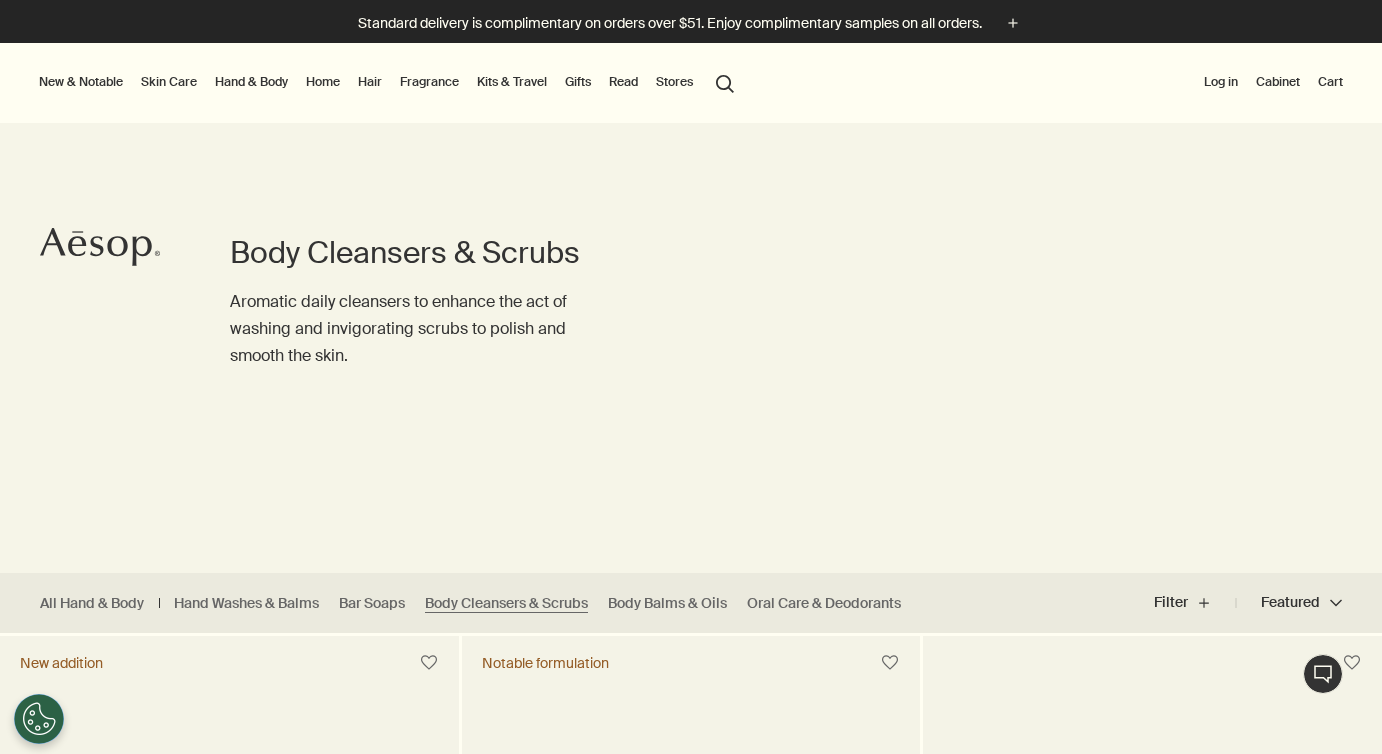 scroll, scrollTop: 0, scrollLeft: 0, axis: both 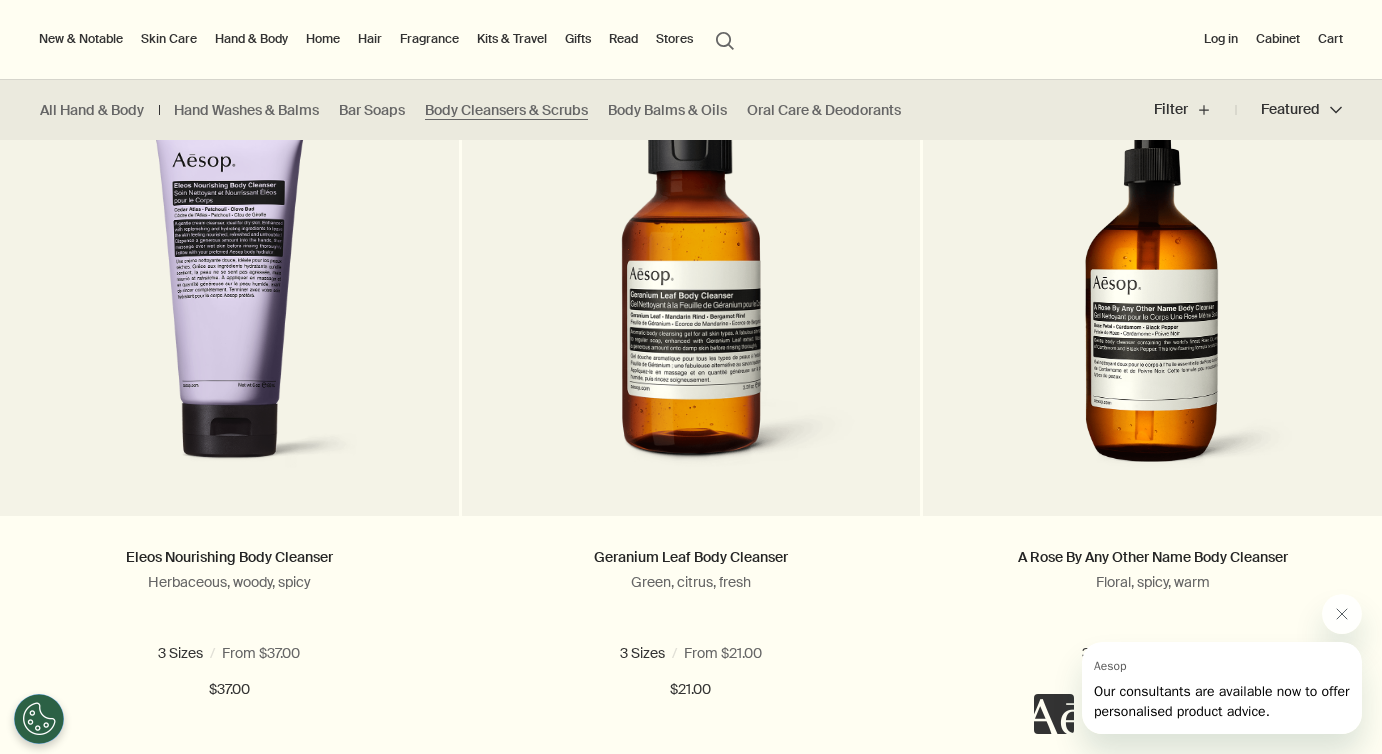 click on "Kits & Travel" at bounding box center [512, 39] 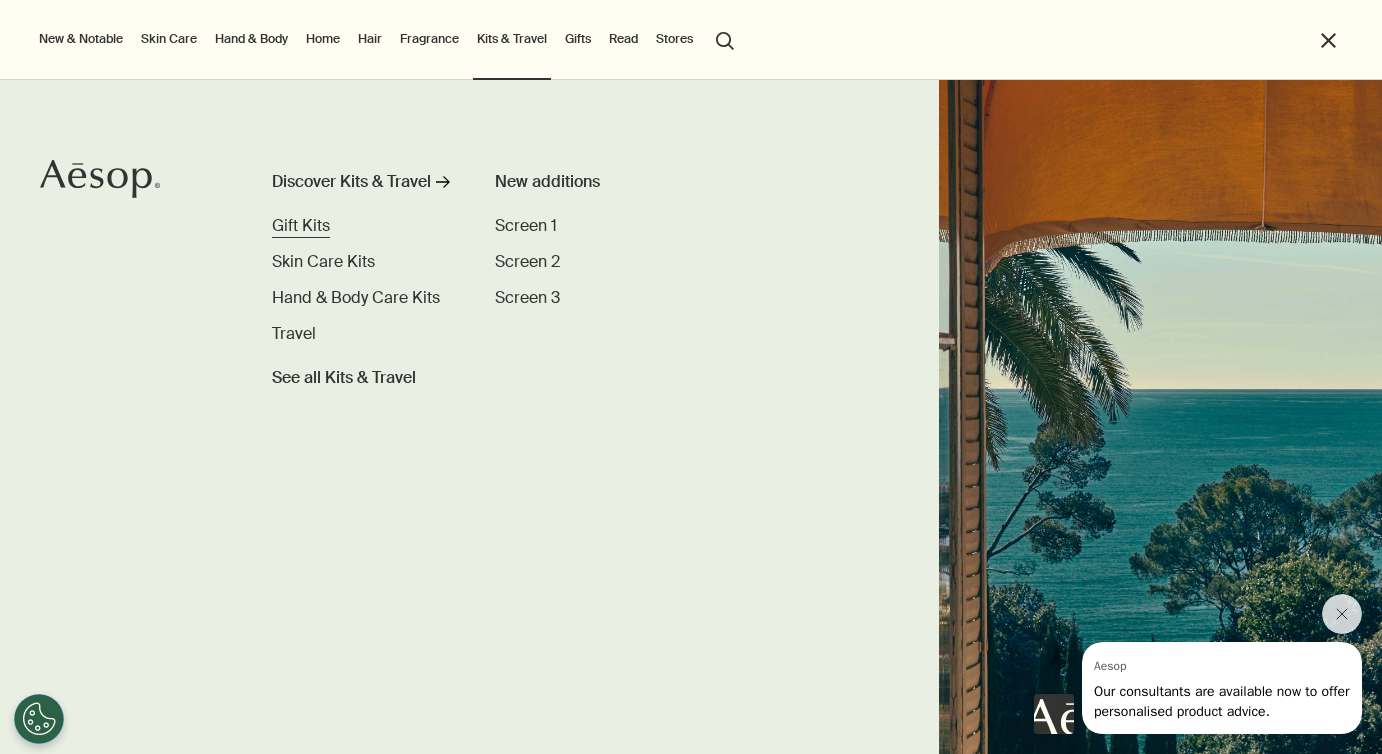 click on "Gift Kits" at bounding box center [301, 225] 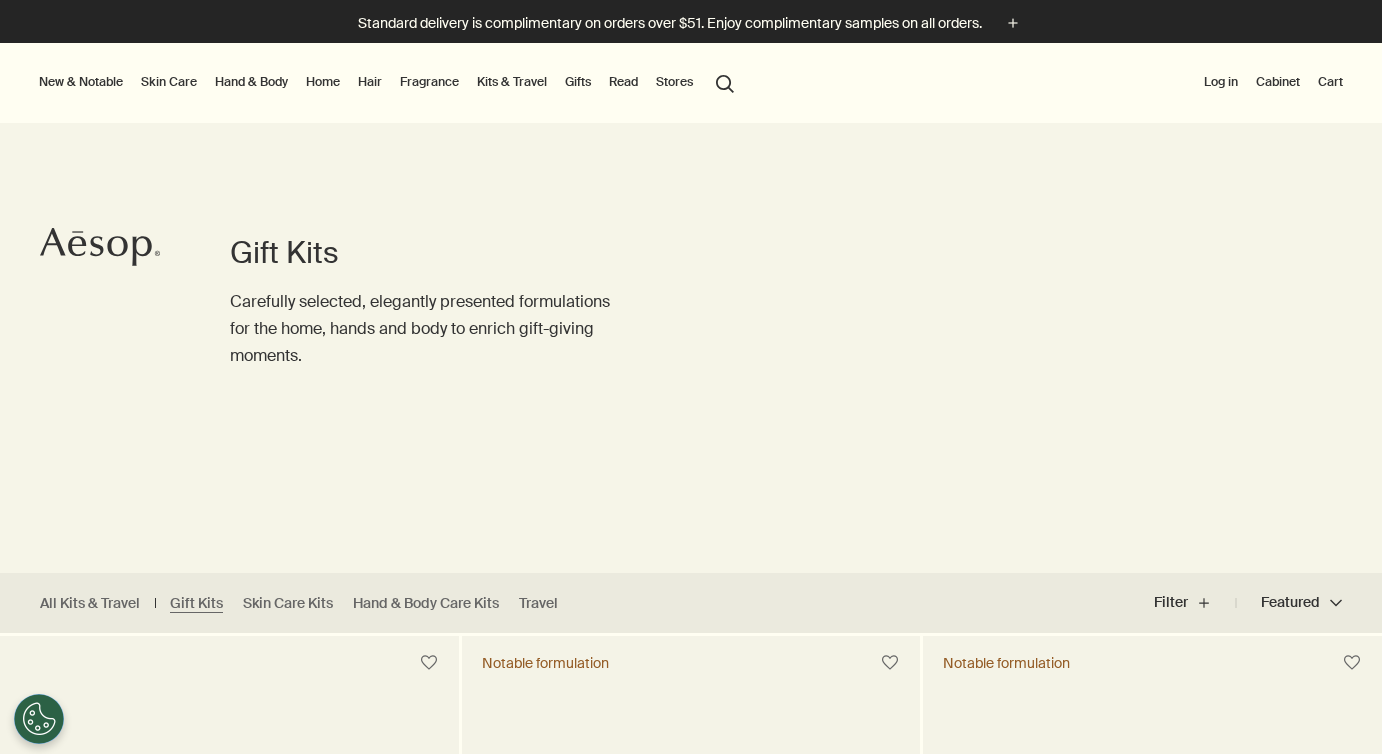 scroll, scrollTop: 0, scrollLeft: 0, axis: both 